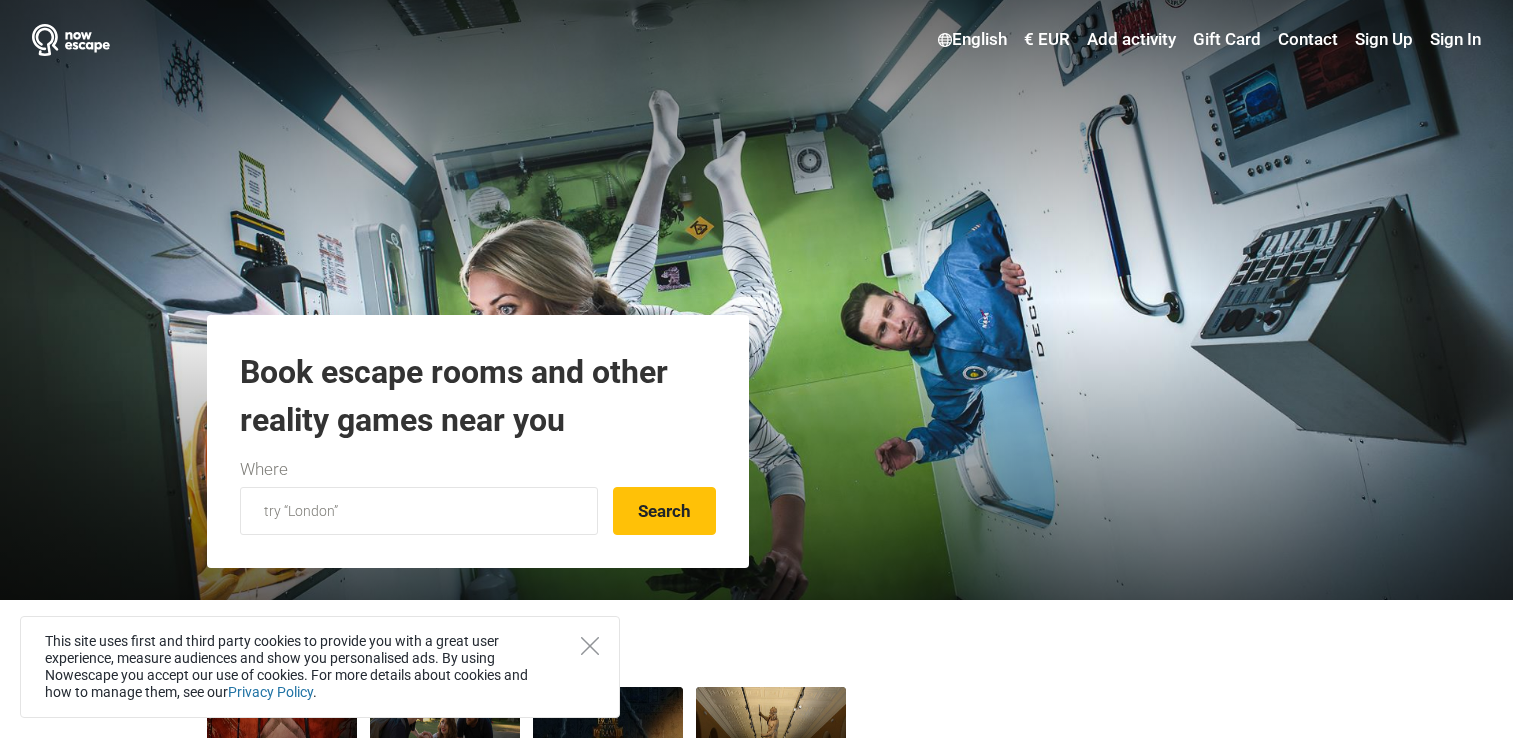 scroll, scrollTop: 0, scrollLeft: 0, axis: both 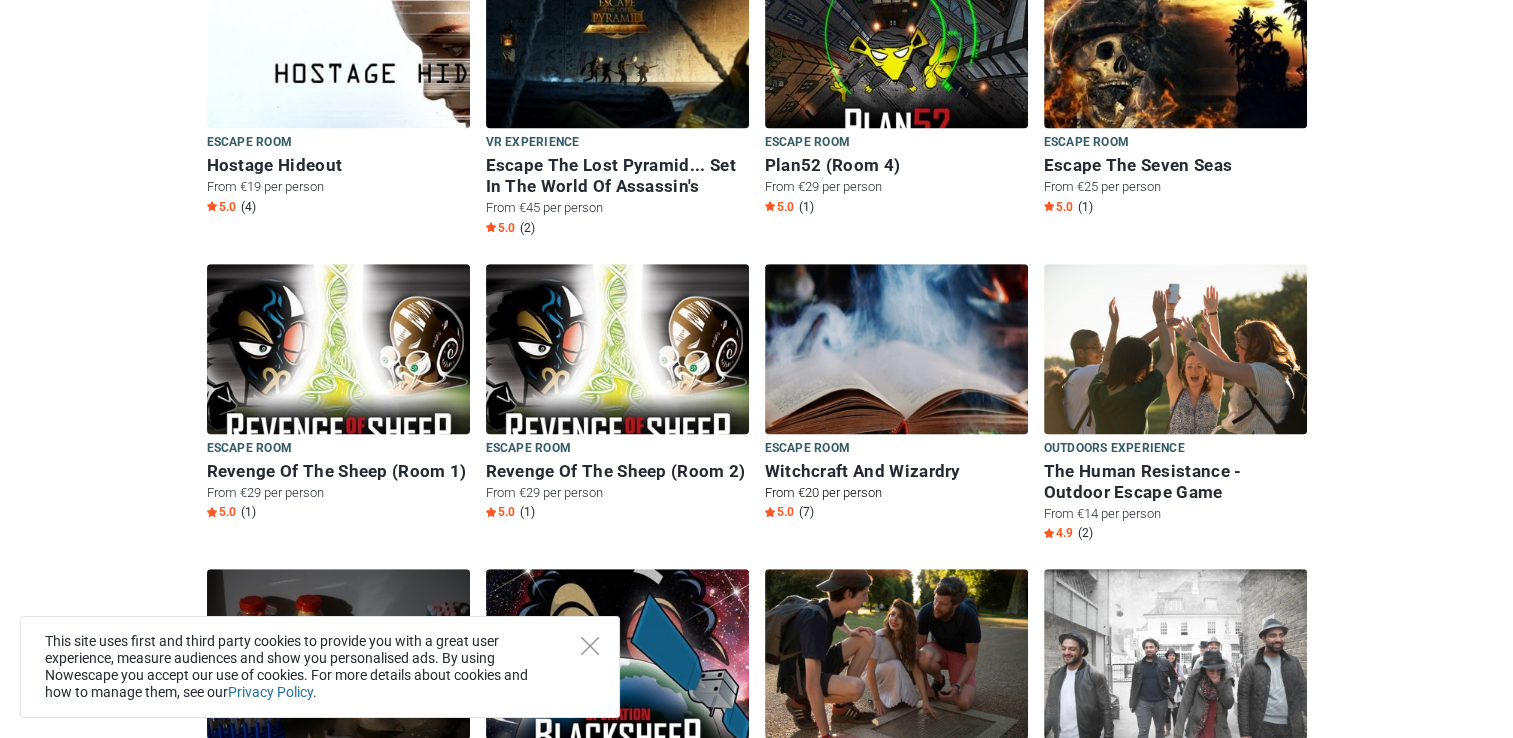 click on "Witchcraft And Wizardry" at bounding box center (896, 471) 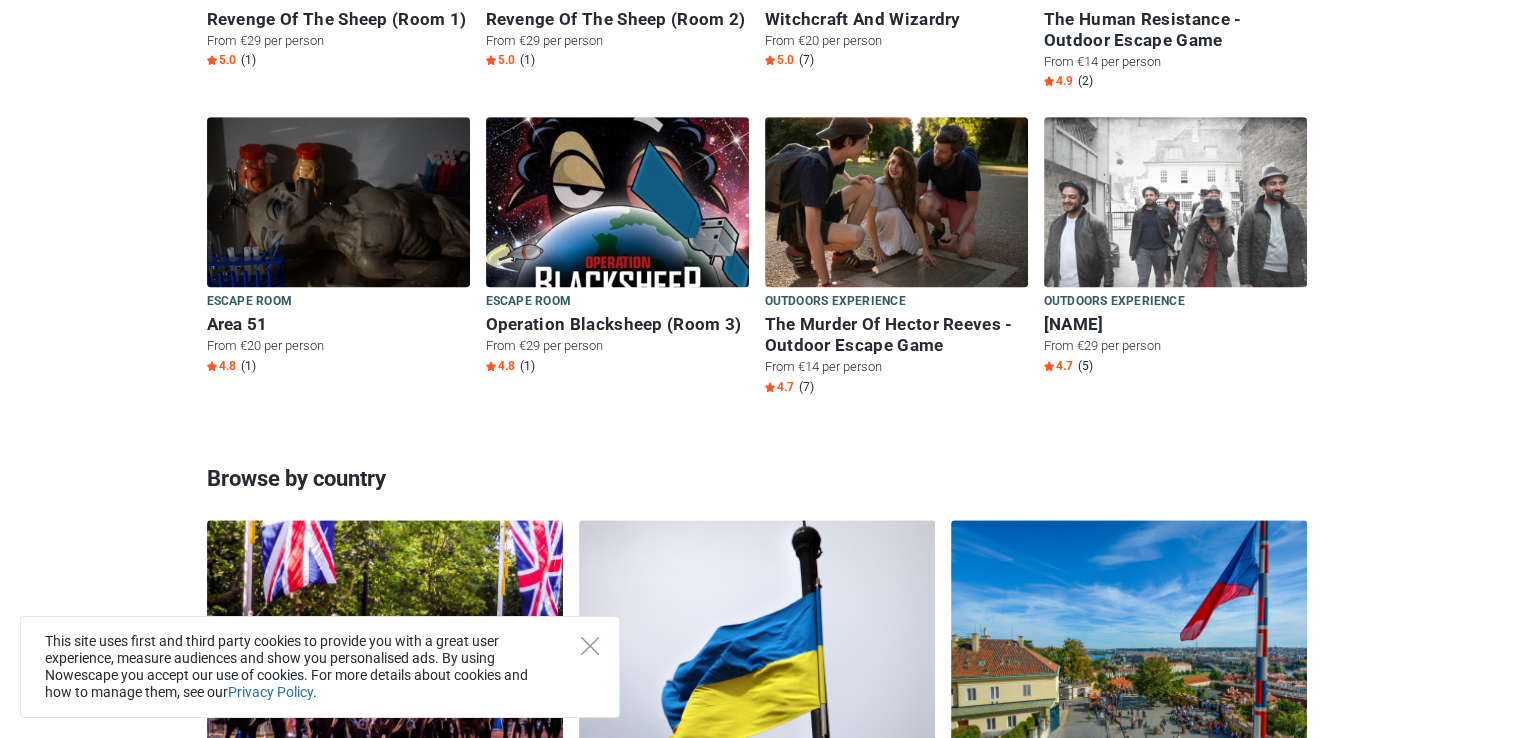 scroll, scrollTop: 1423, scrollLeft: 0, axis: vertical 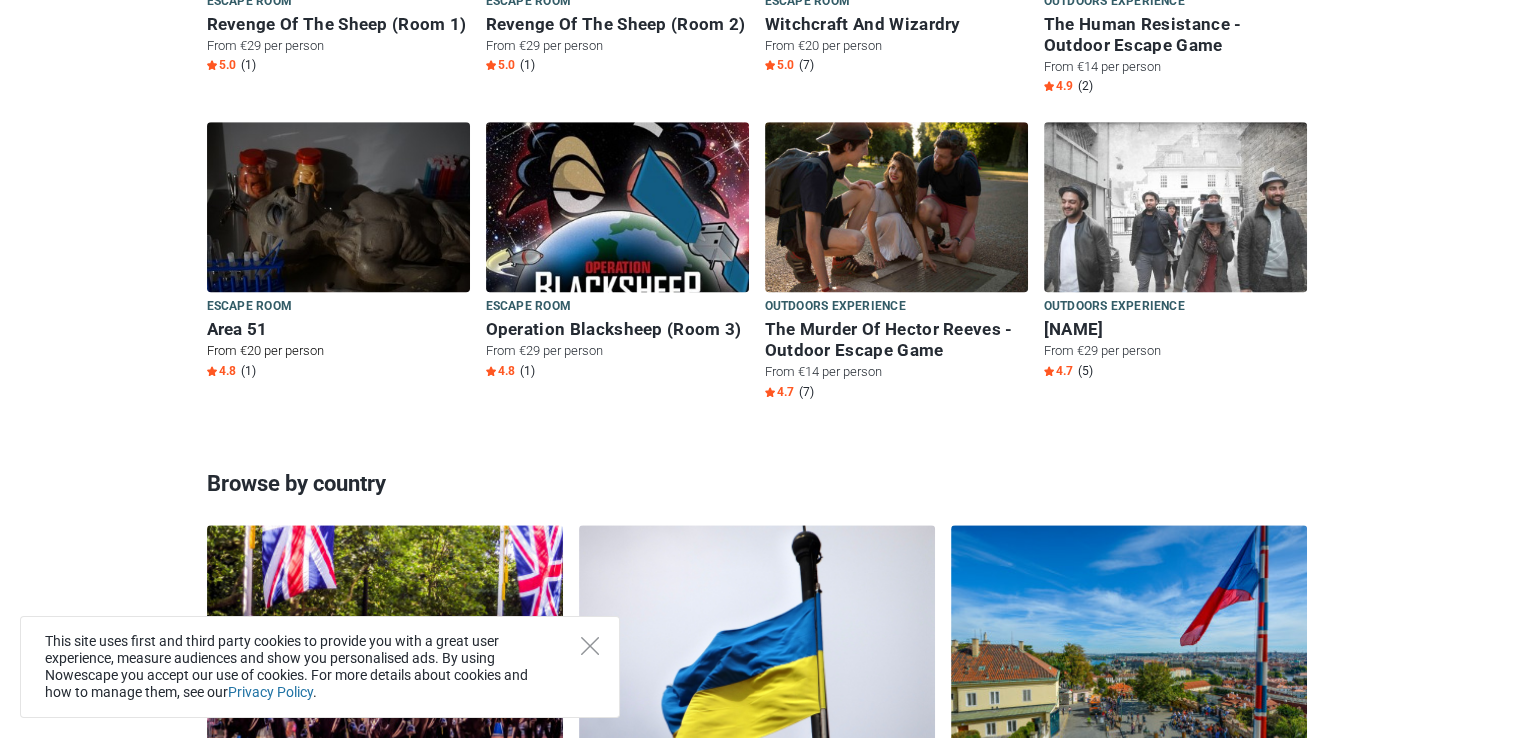 click on "Area 51" at bounding box center (338, 329) 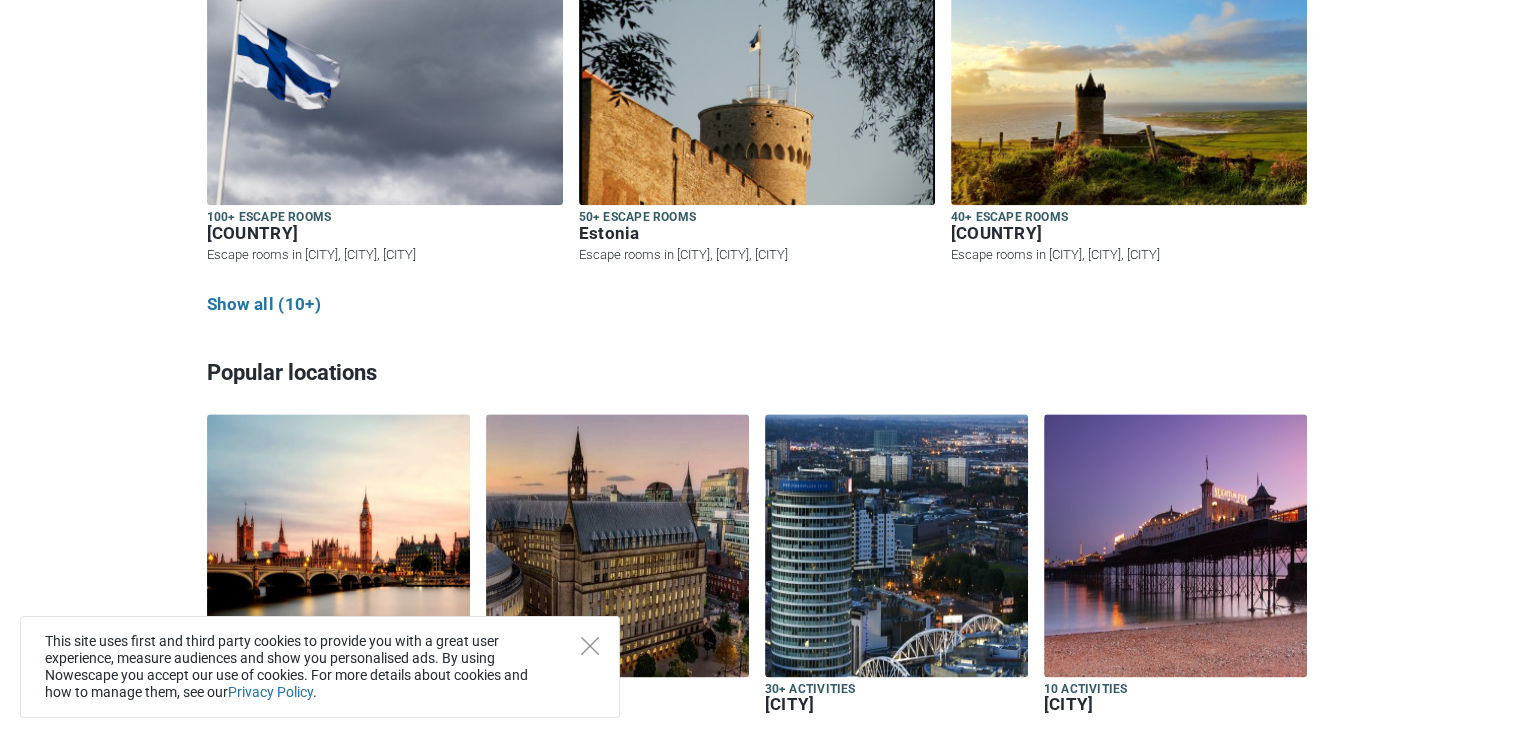 scroll, scrollTop: 2349, scrollLeft: 0, axis: vertical 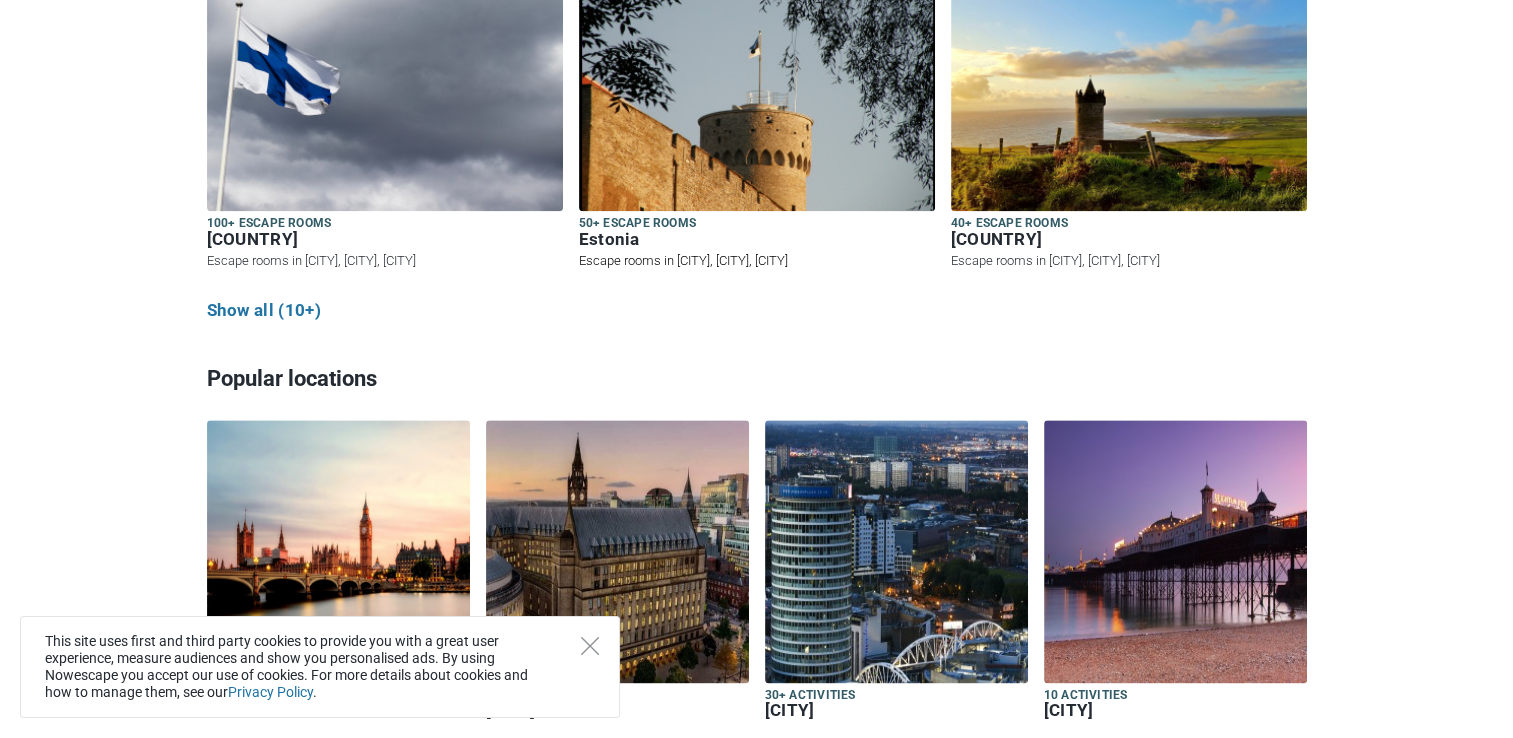 click on "Estonia" at bounding box center [757, 239] 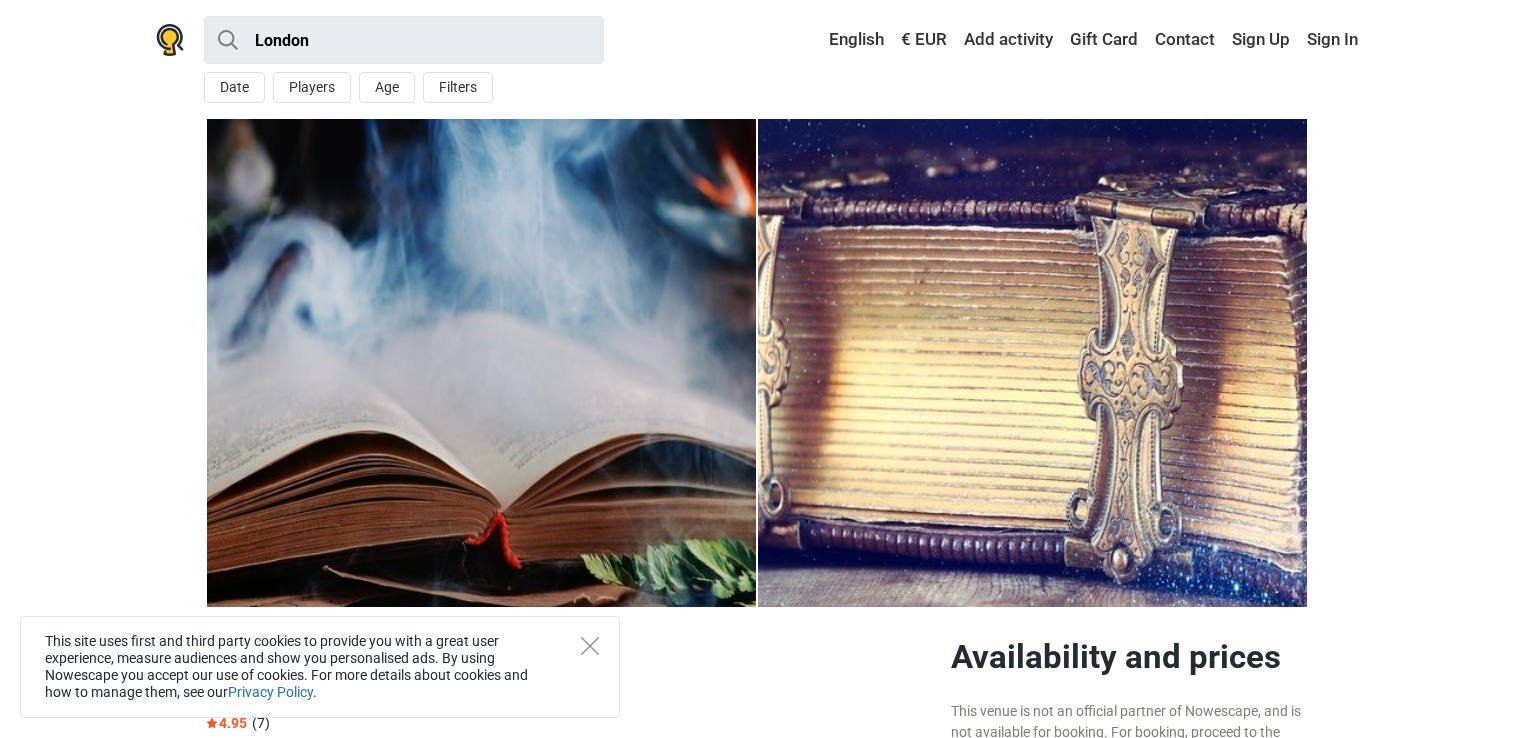 scroll, scrollTop: 0, scrollLeft: 0, axis: both 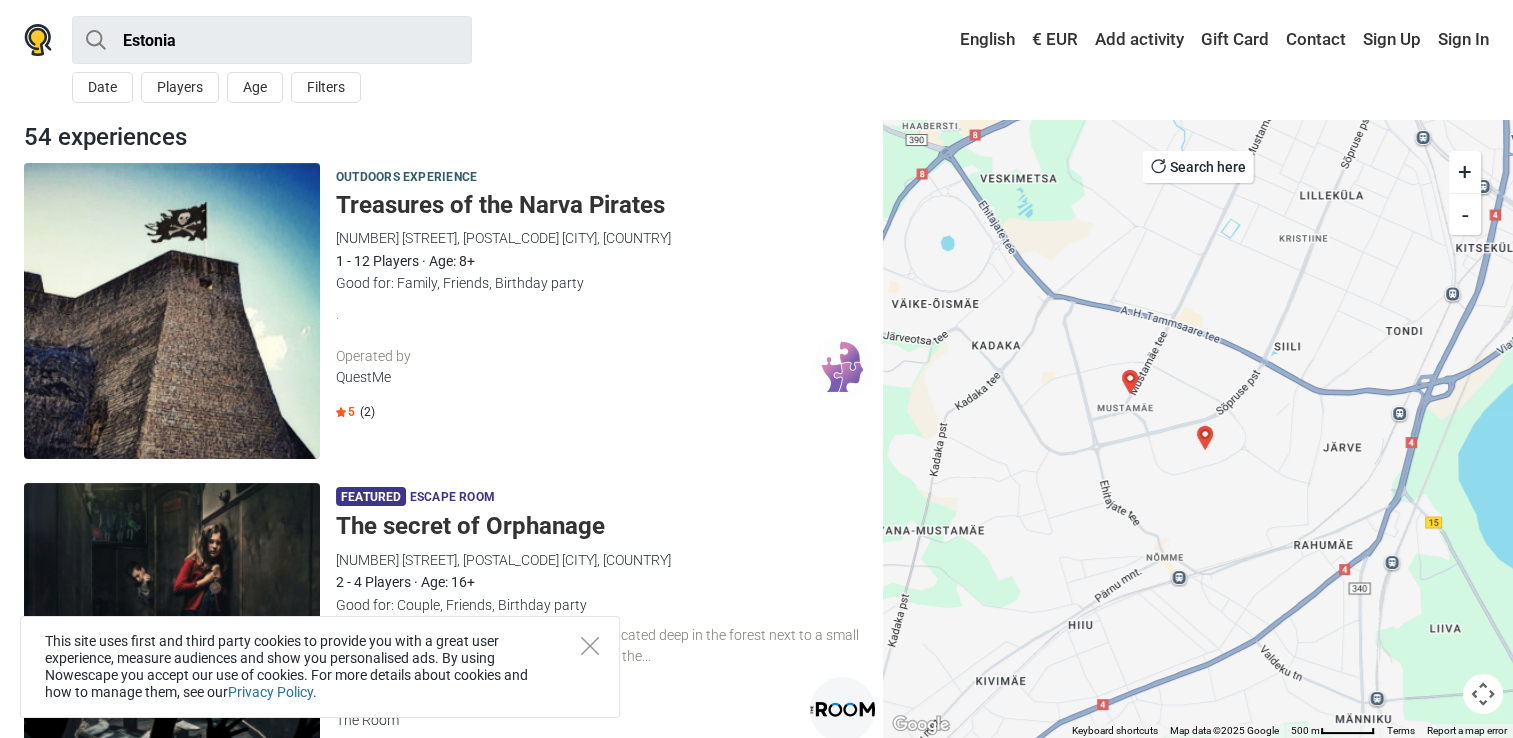 click at bounding box center (1205, 438) 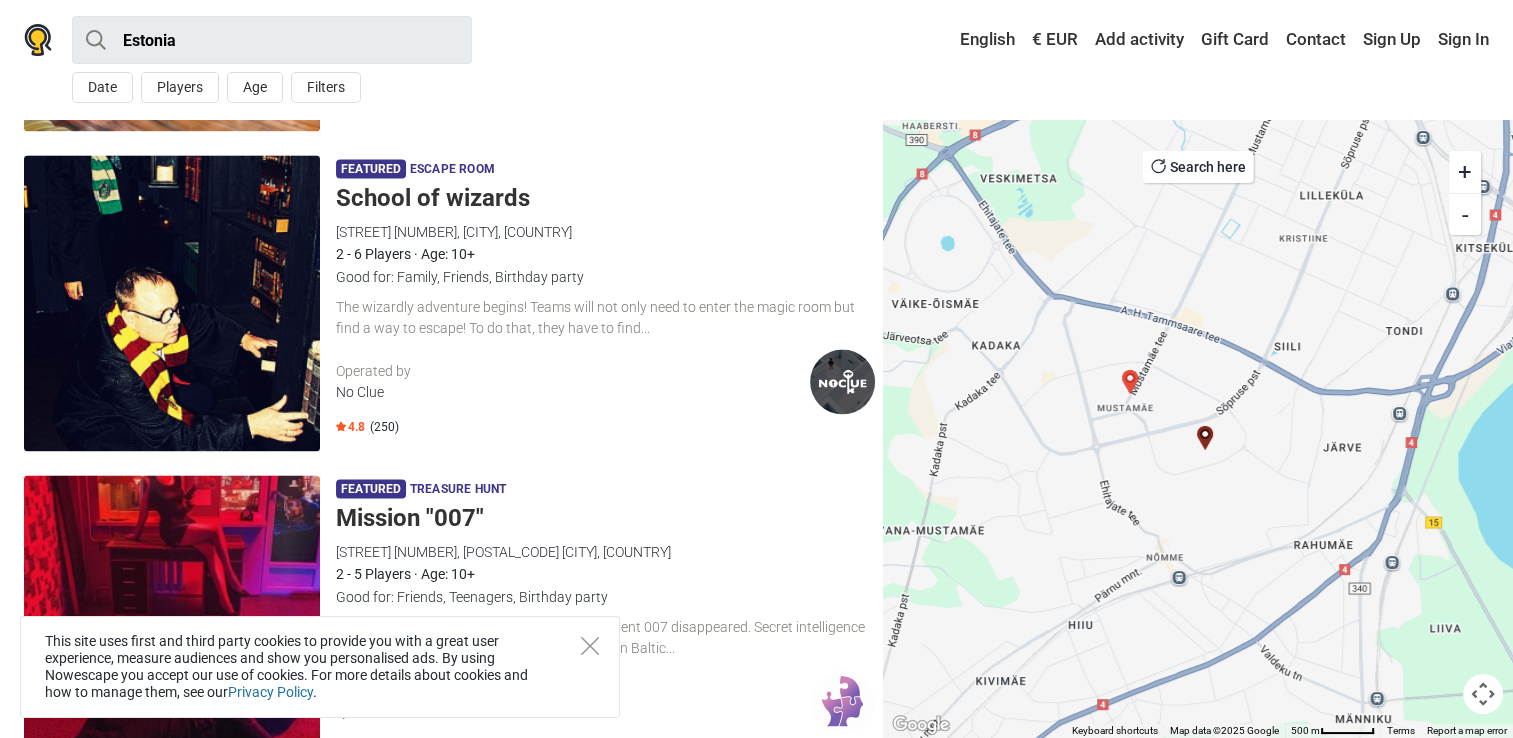 scroll, scrollTop: 2916, scrollLeft: 0, axis: vertical 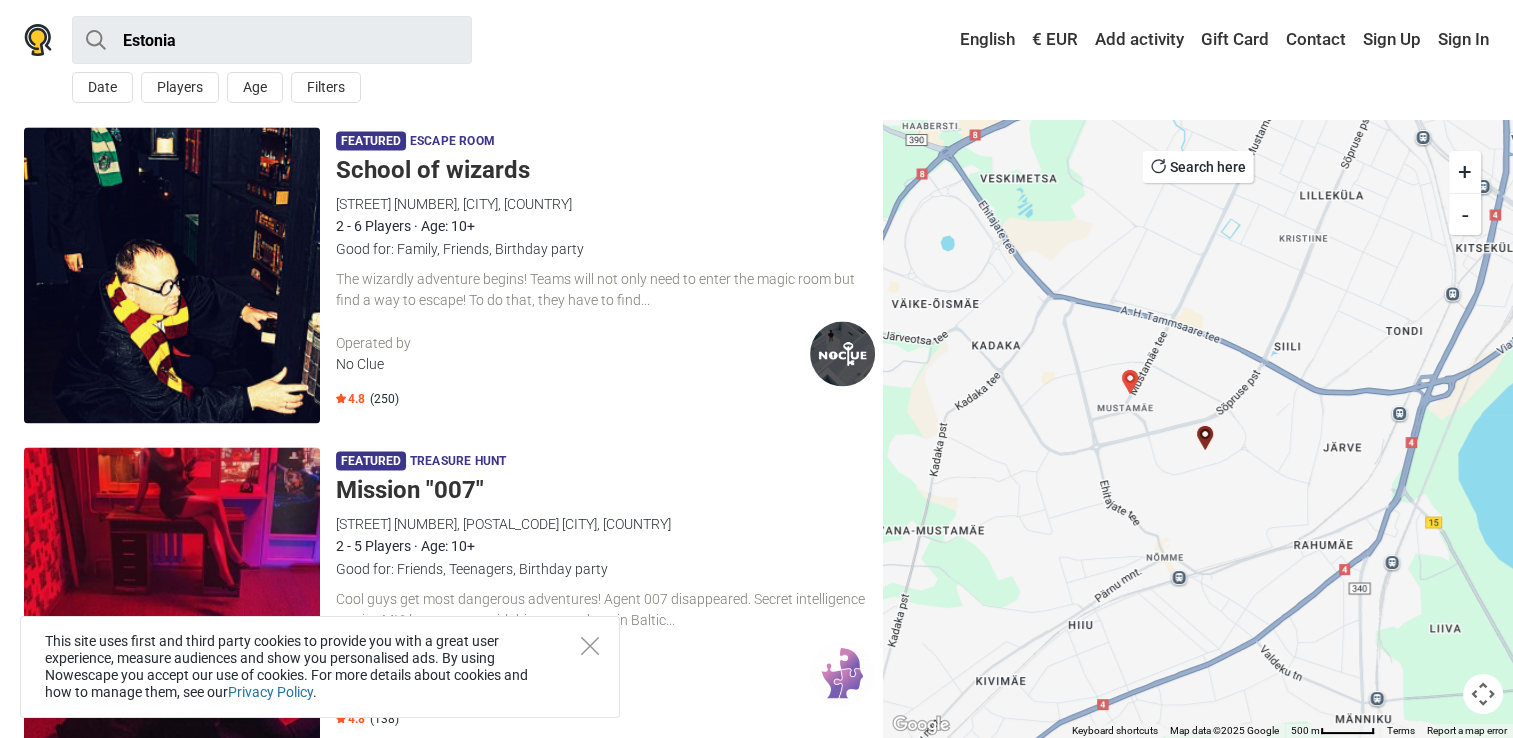 click at bounding box center (172, 275) 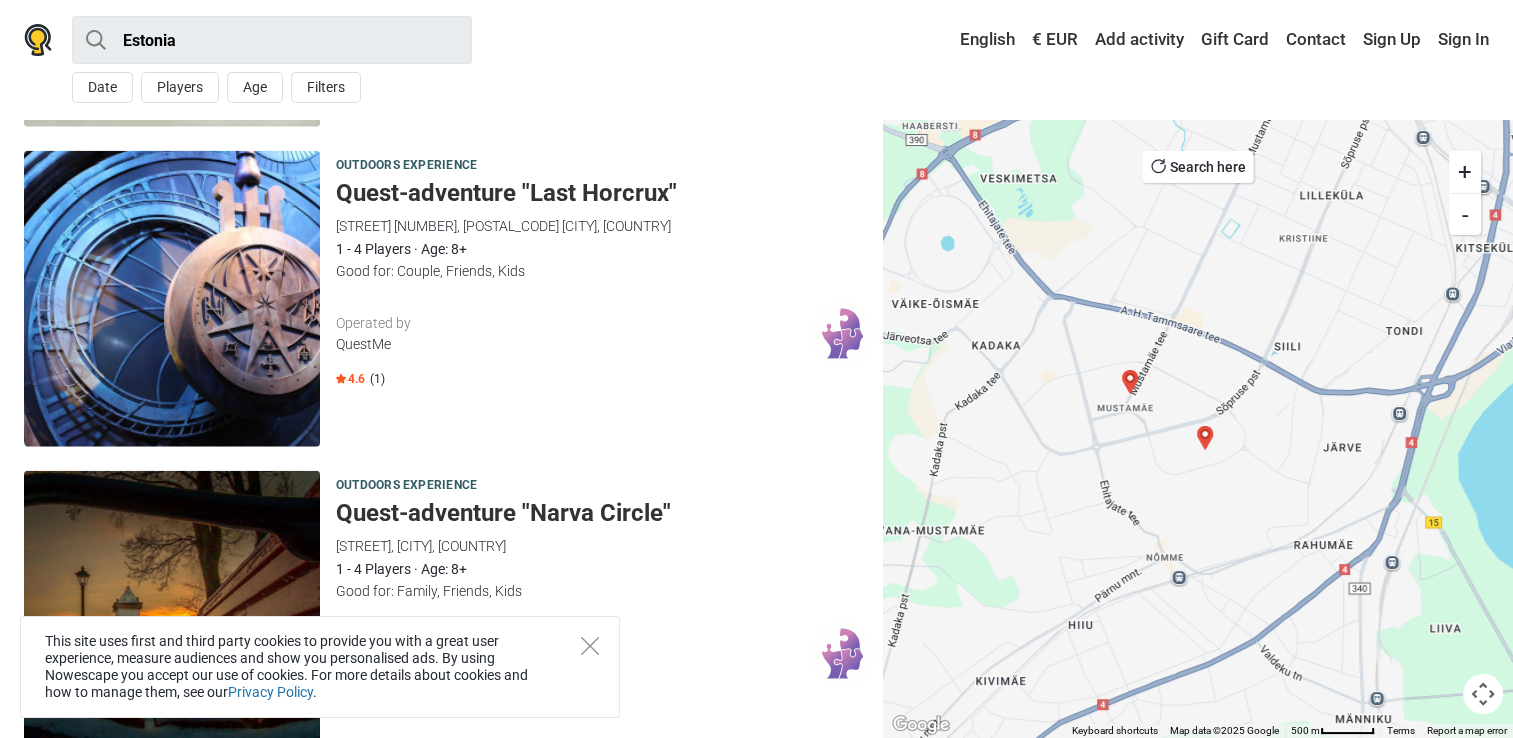 scroll, scrollTop: 4814, scrollLeft: 0, axis: vertical 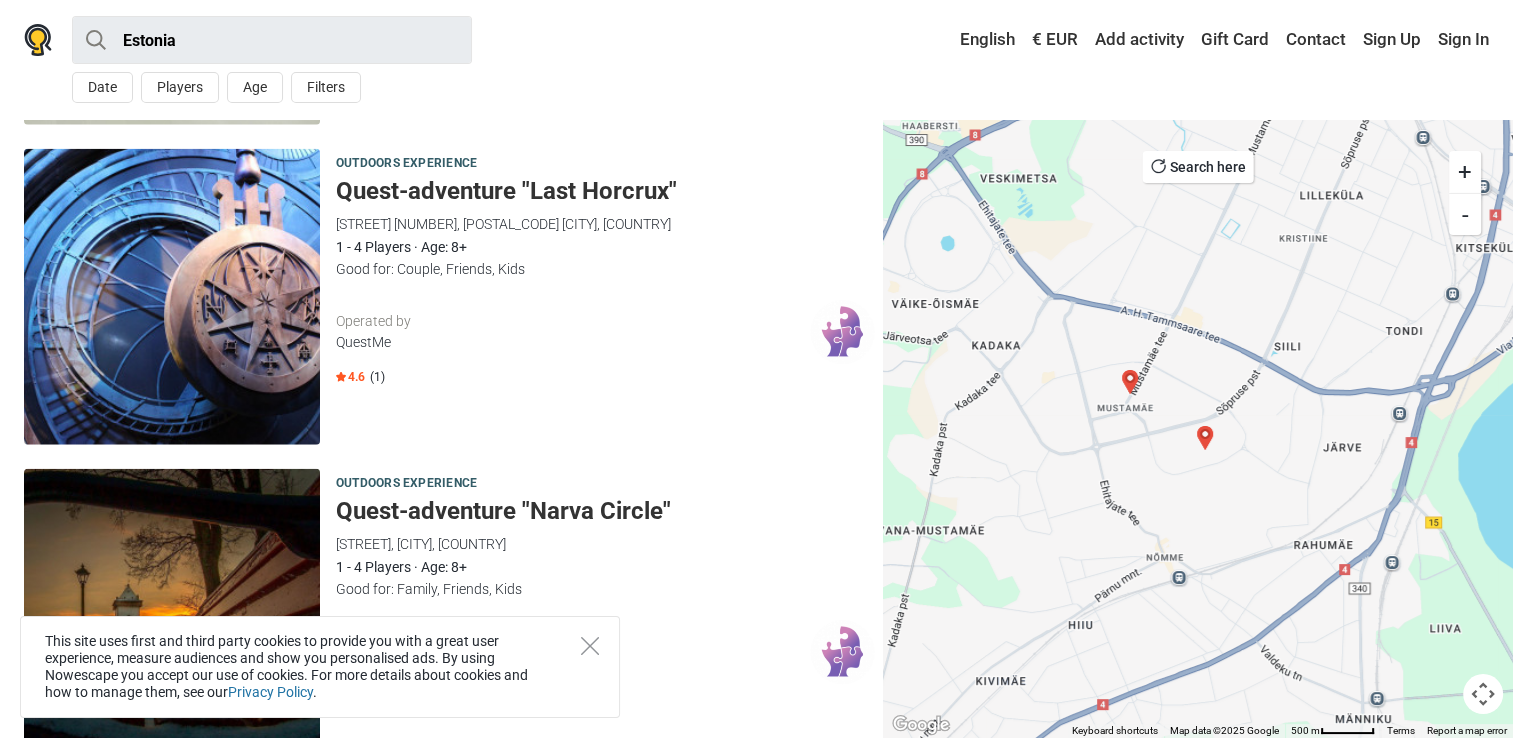 click at bounding box center [172, 297] 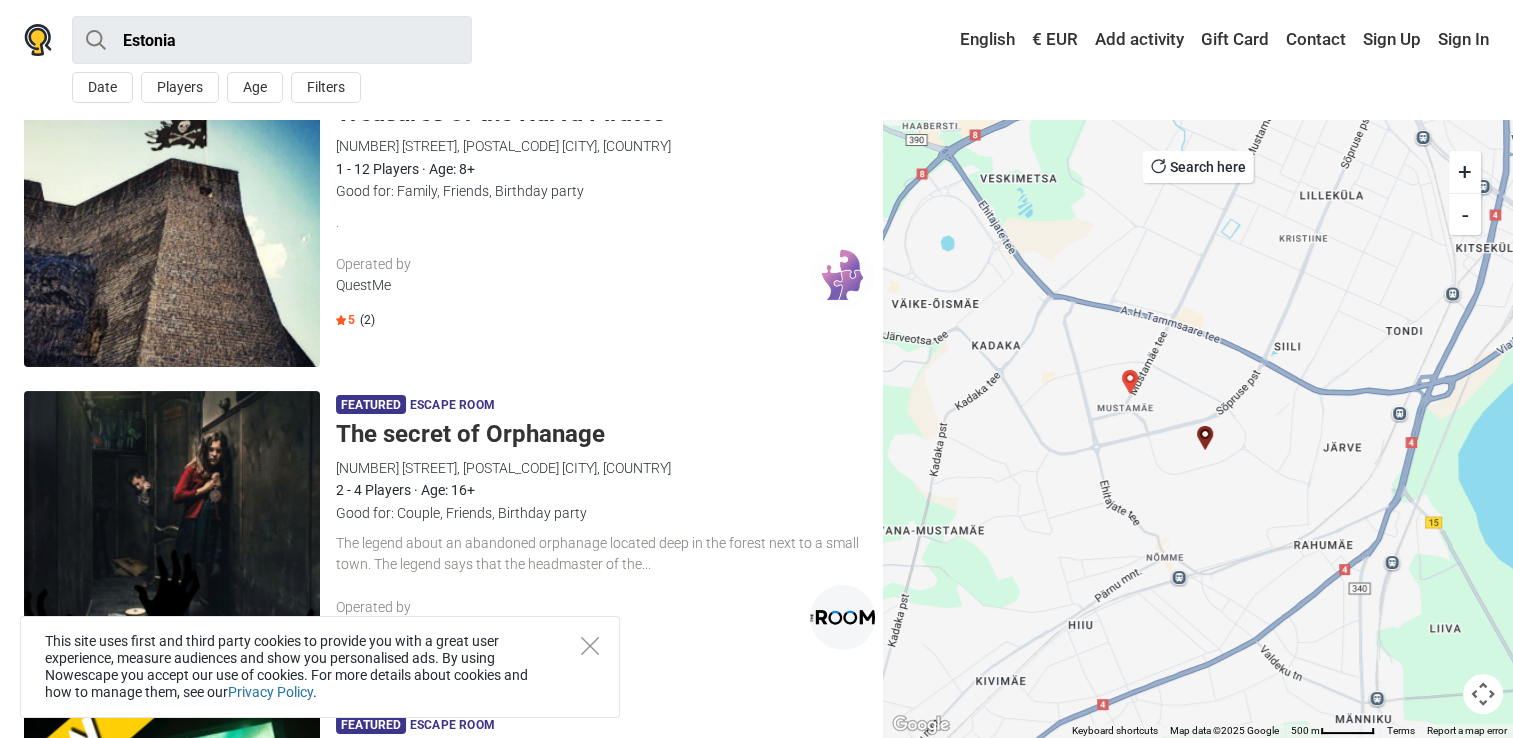 scroll, scrollTop: 91, scrollLeft: 0, axis: vertical 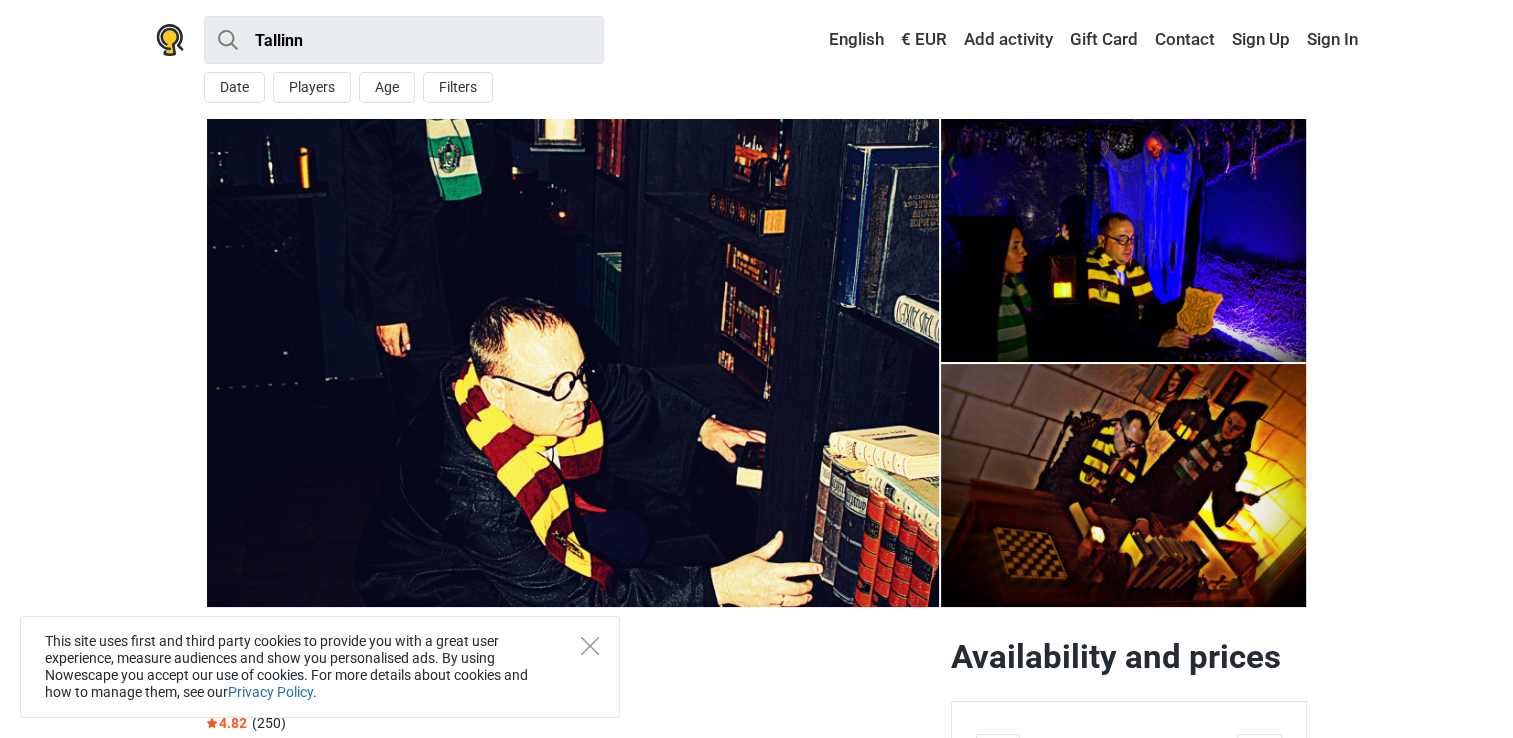 click at bounding box center [573, 363] 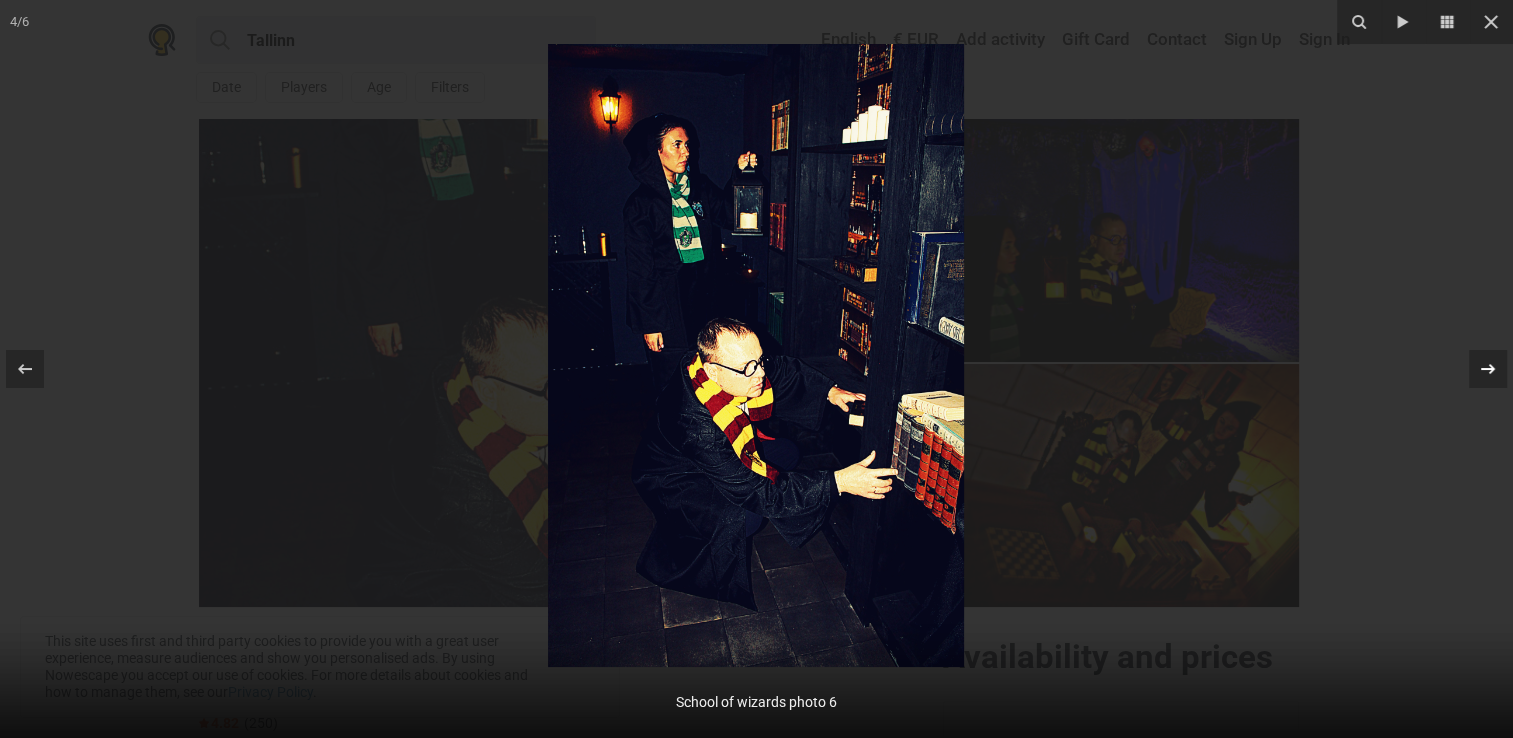 click 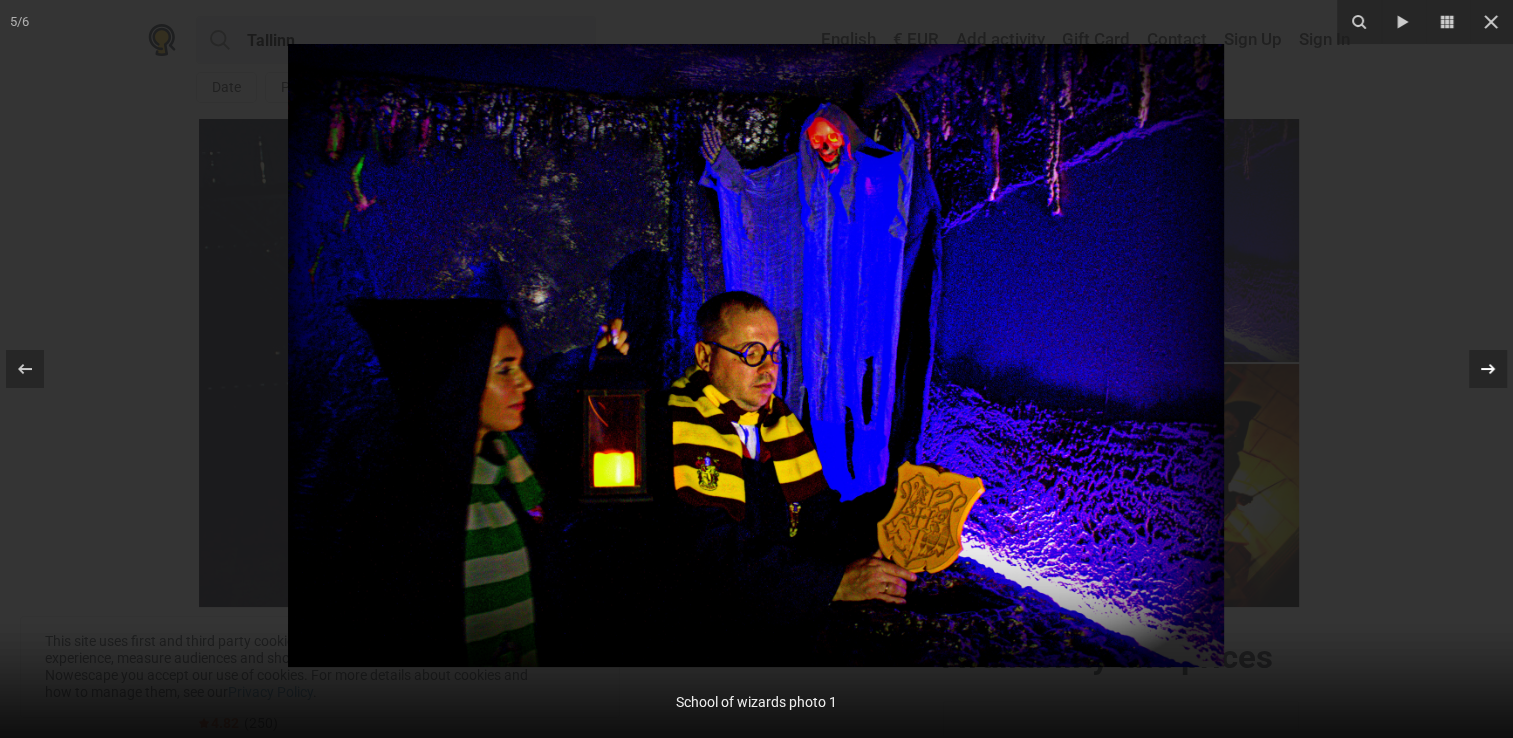 click on "5  /  6 School of wizards photo 1" at bounding box center (756, 369) 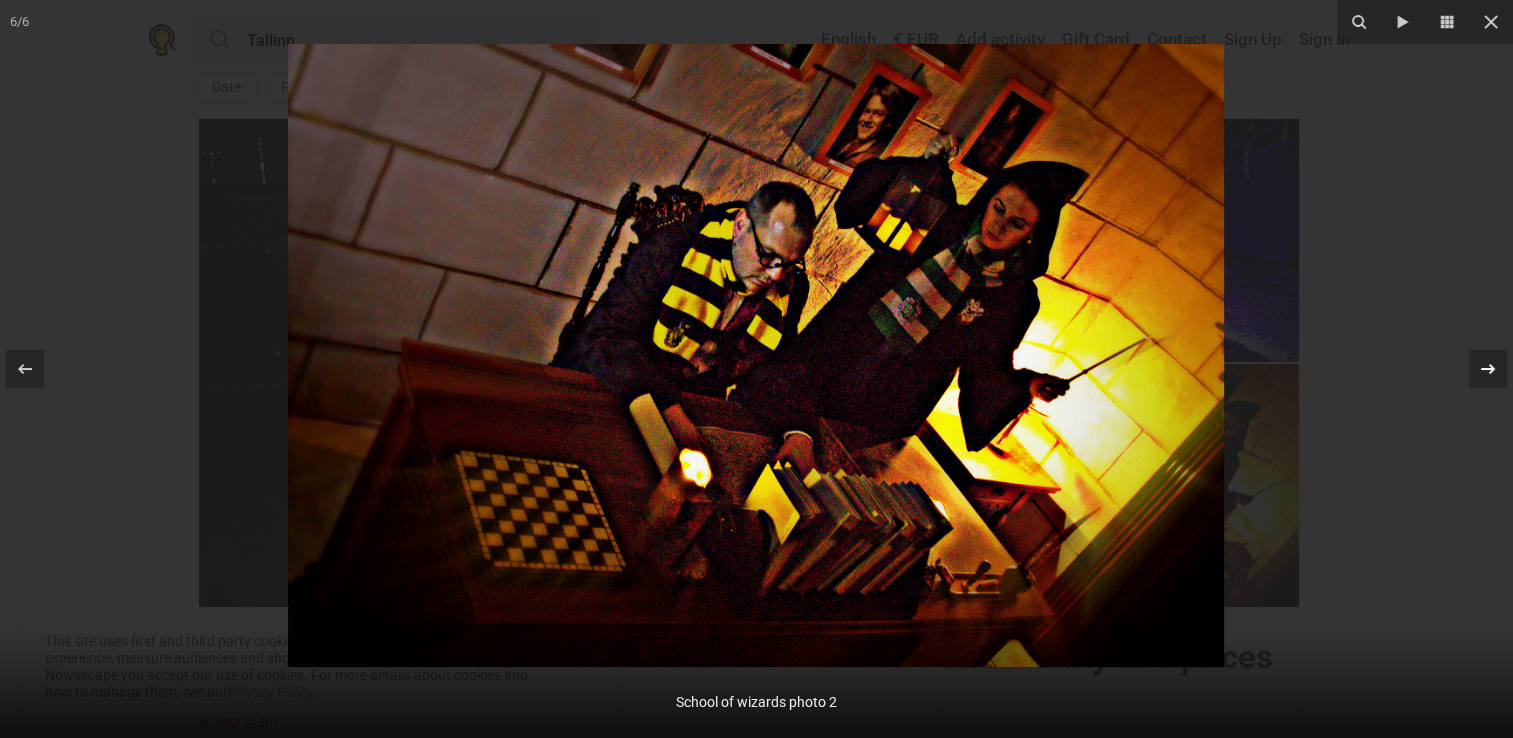click 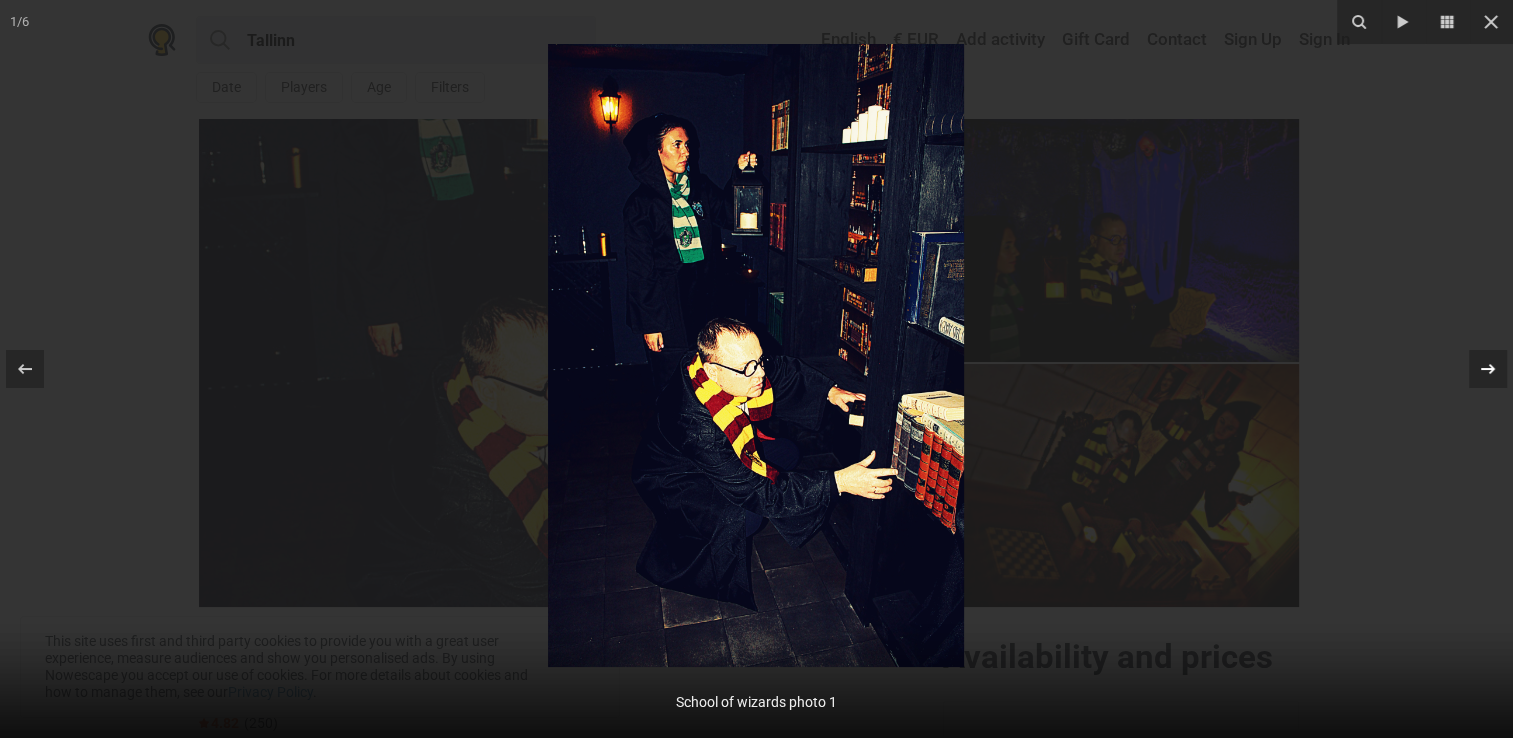 click 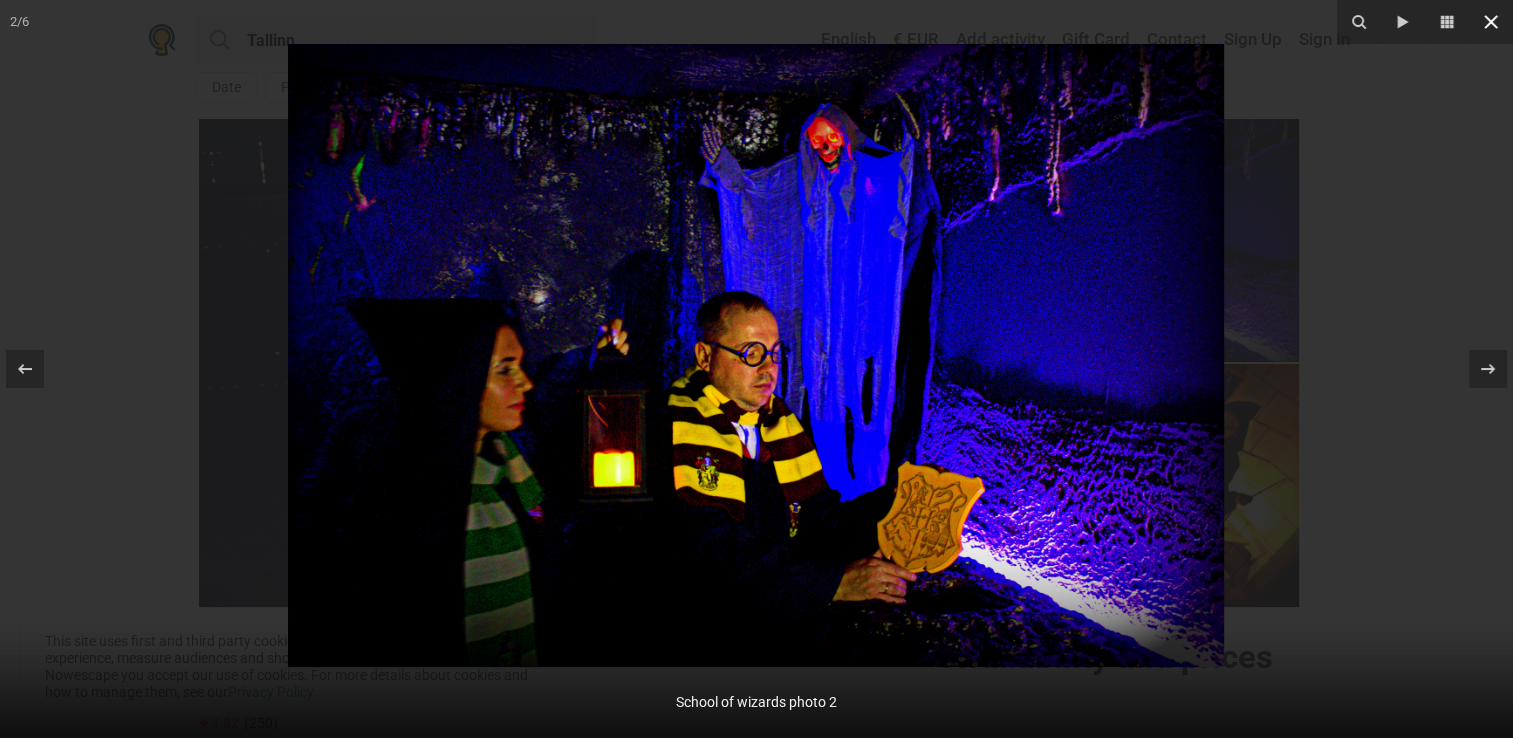 click 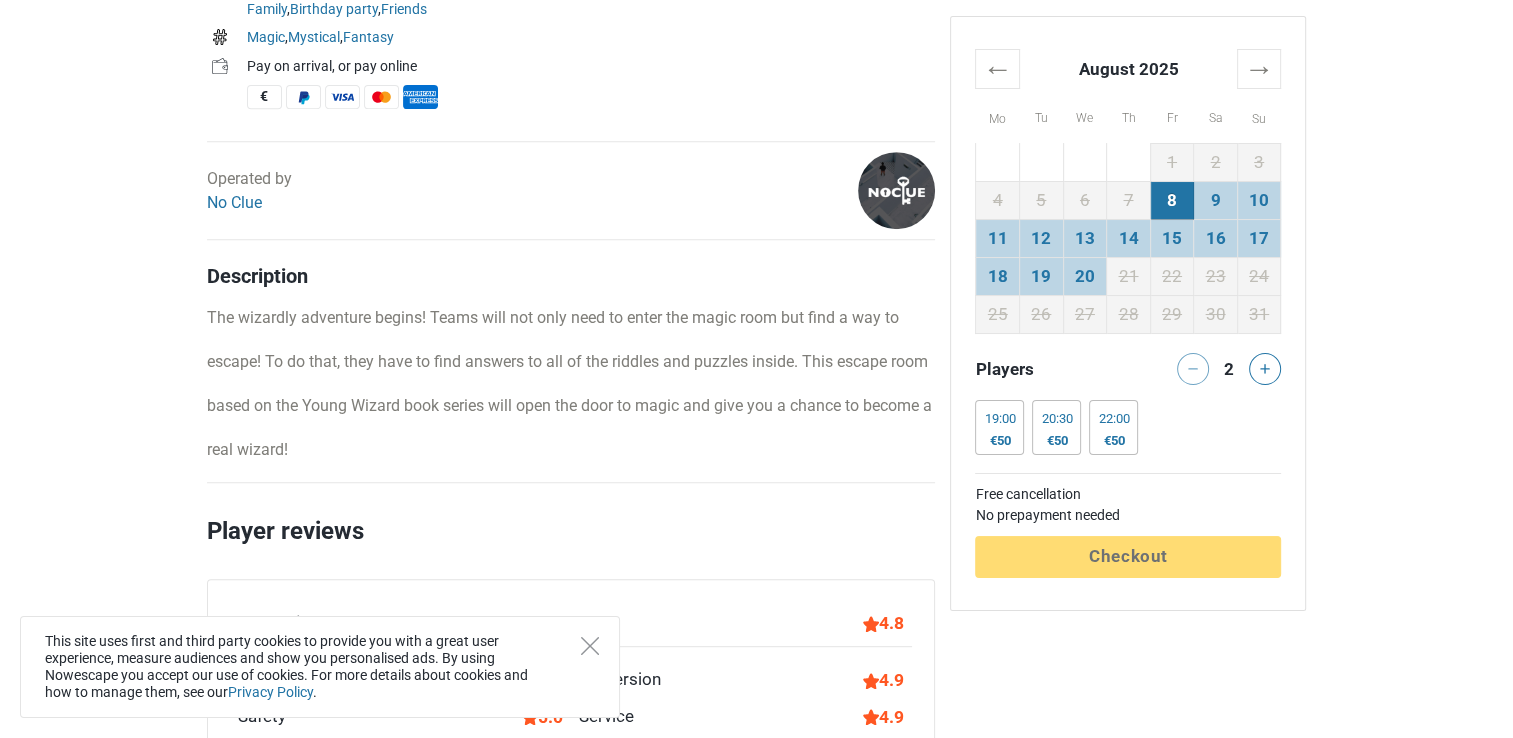 scroll, scrollTop: 910, scrollLeft: 0, axis: vertical 